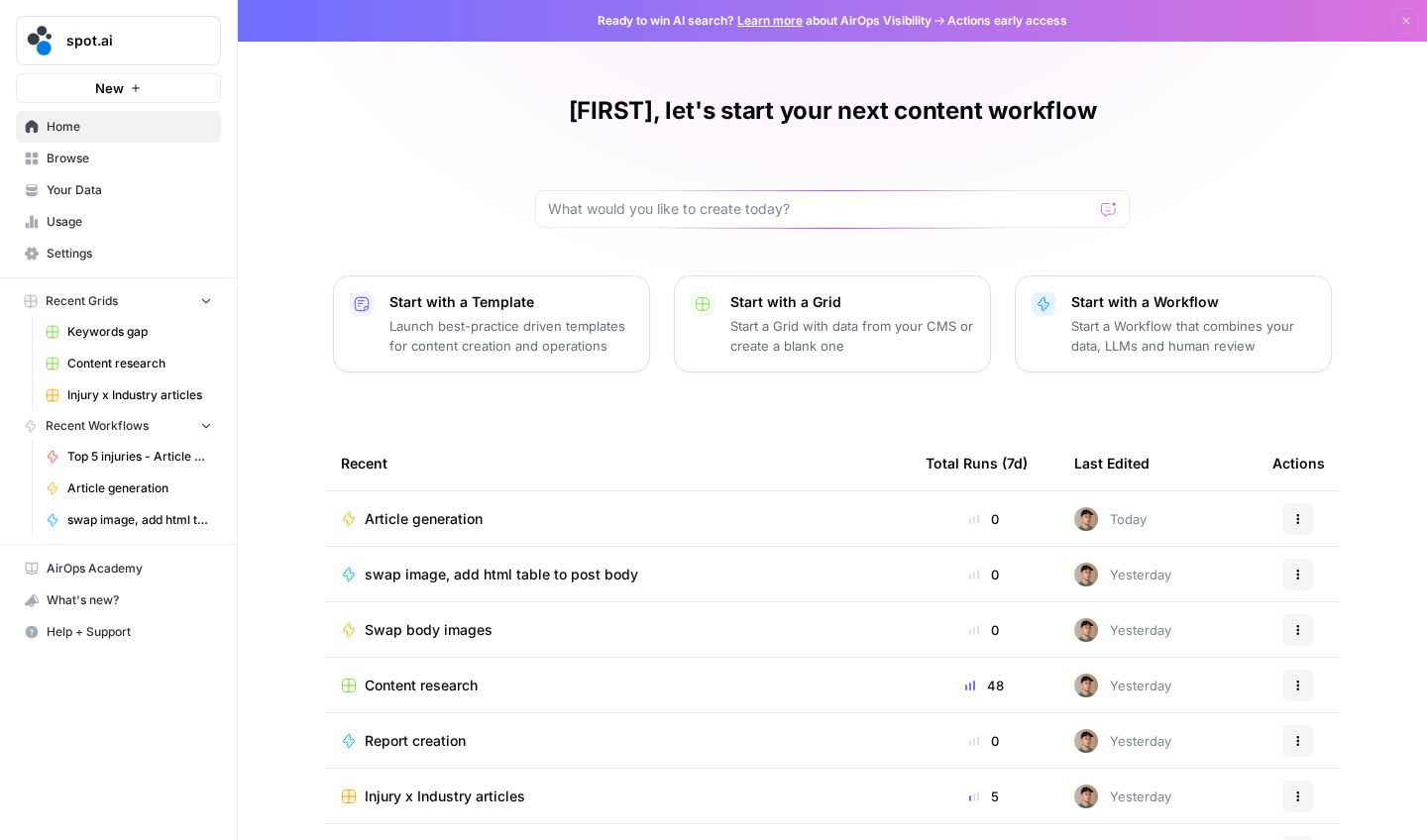 scroll, scrollTop: 0, scrollLeft: 0, axis: both 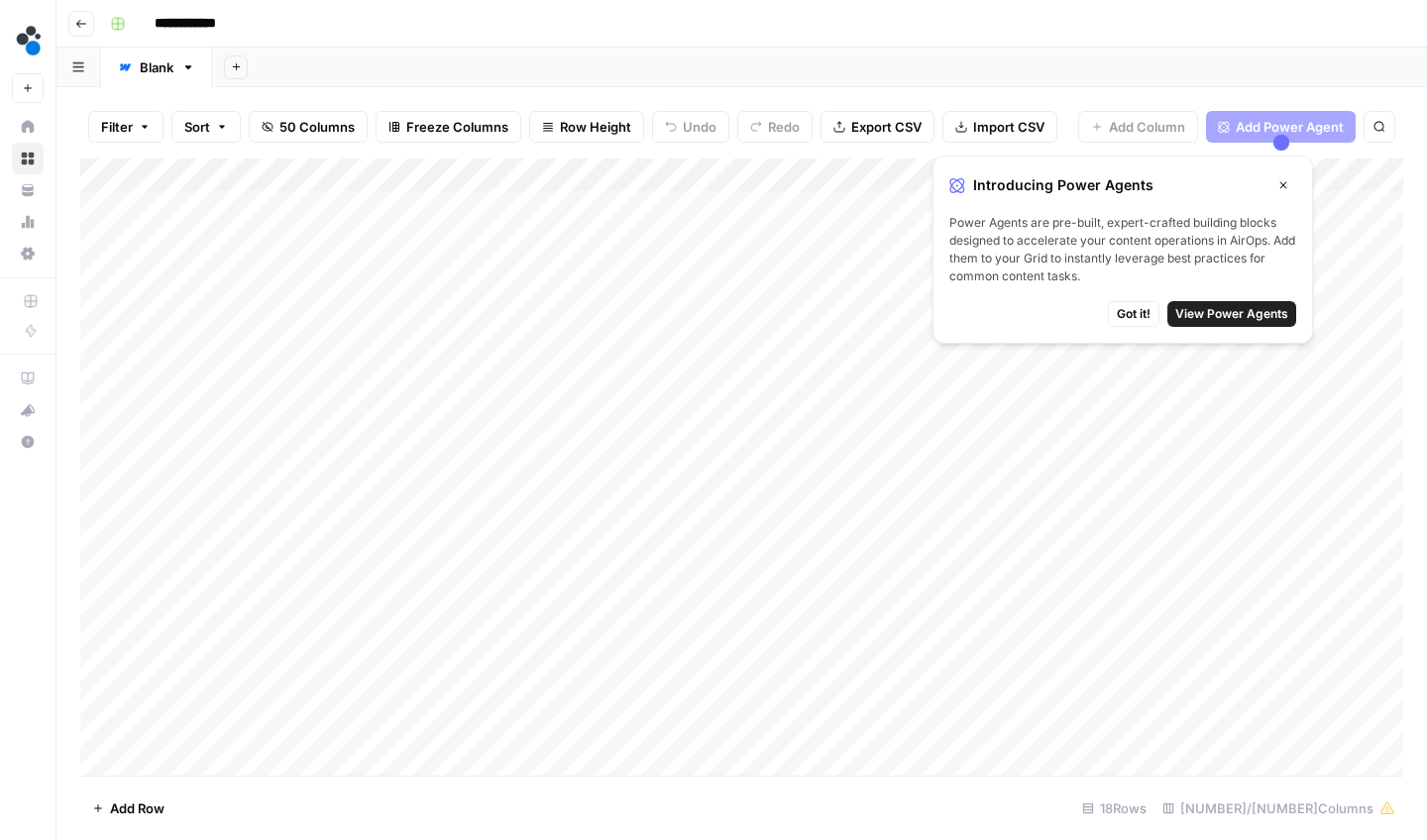 click on "Got it! View Power Agents" at bounding box center [1123, 314] 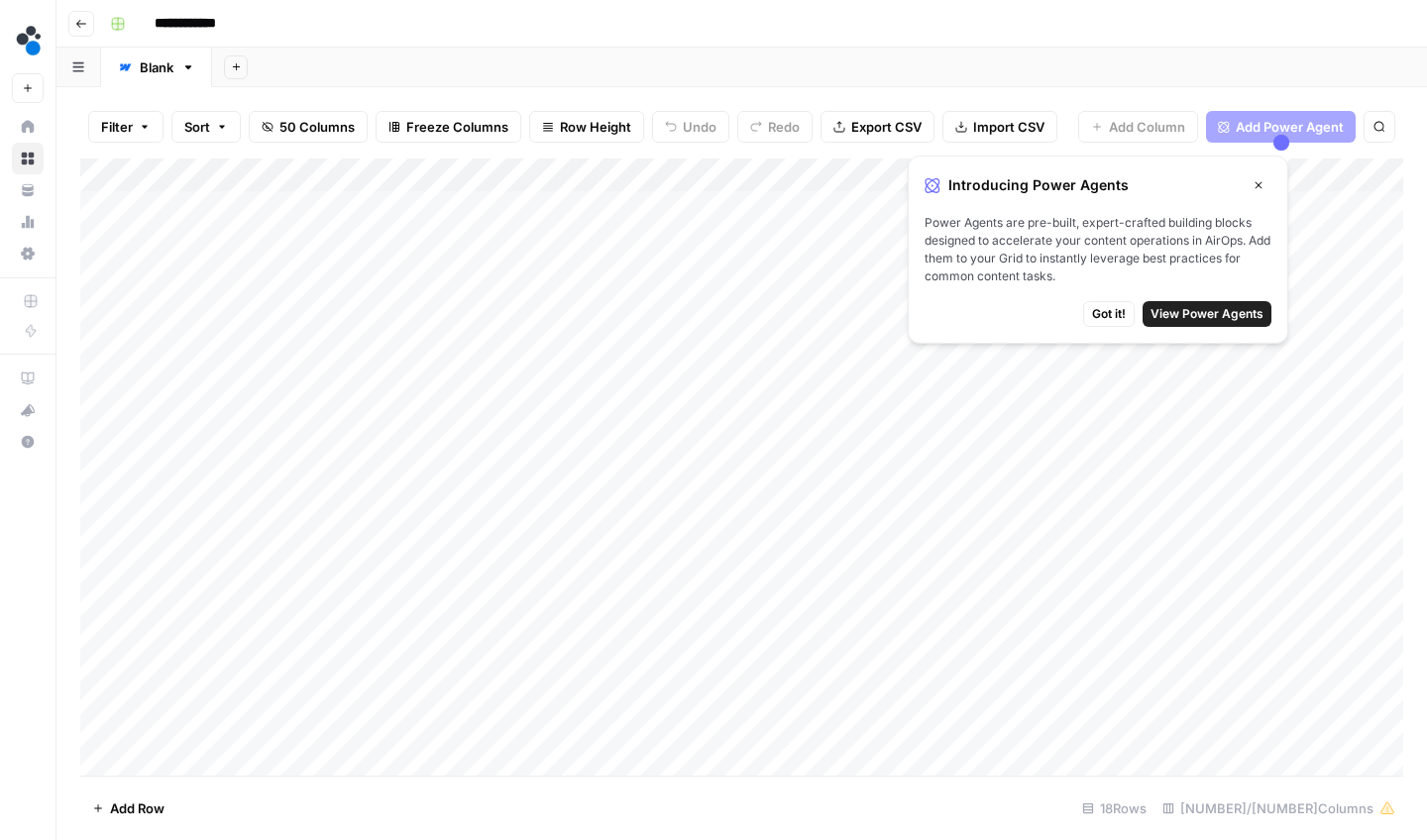 click on "Got it!" at bounding box center (1109, 314) 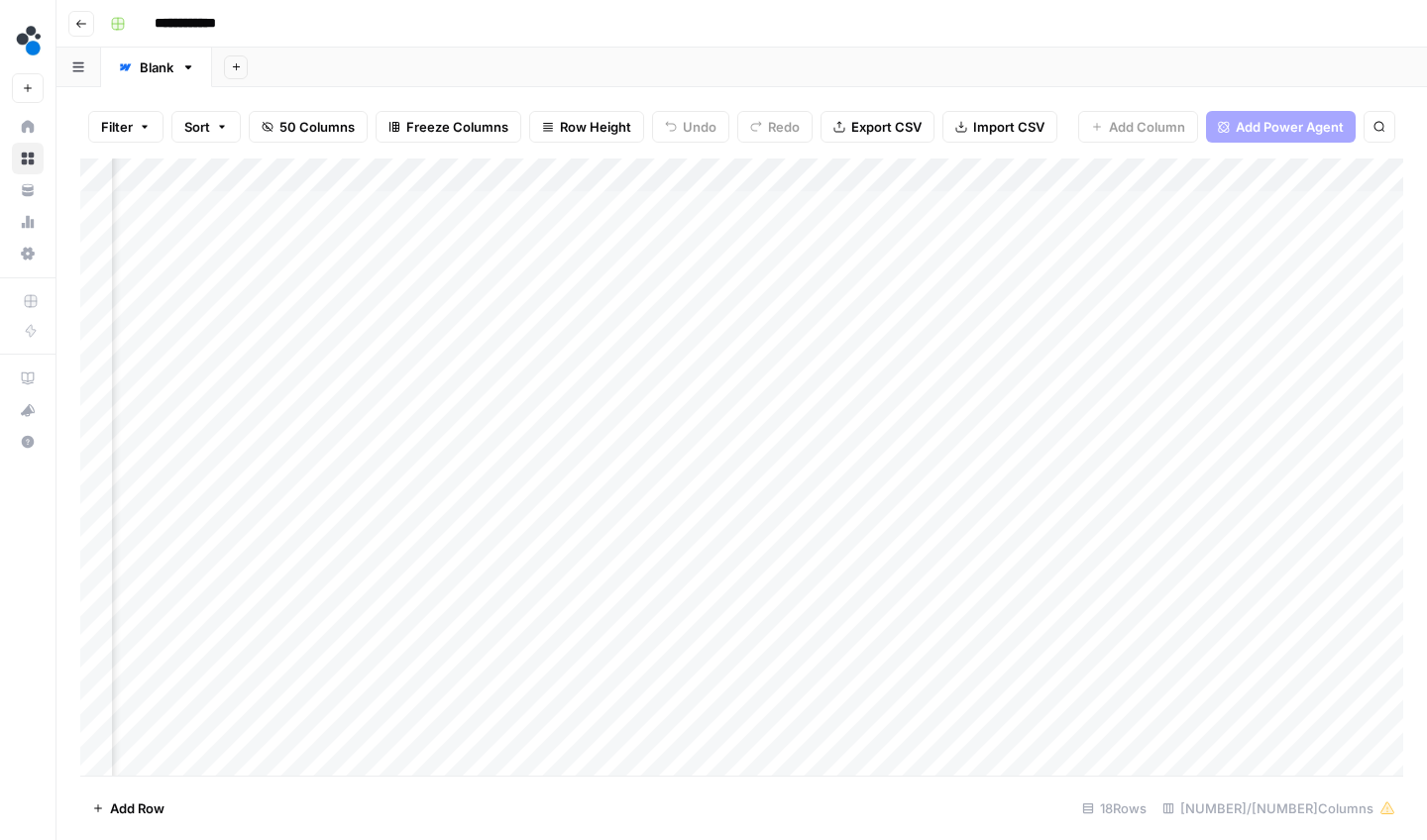 scroll, scrollTop: 0, scrollLeft: 5429, axis: horizontal 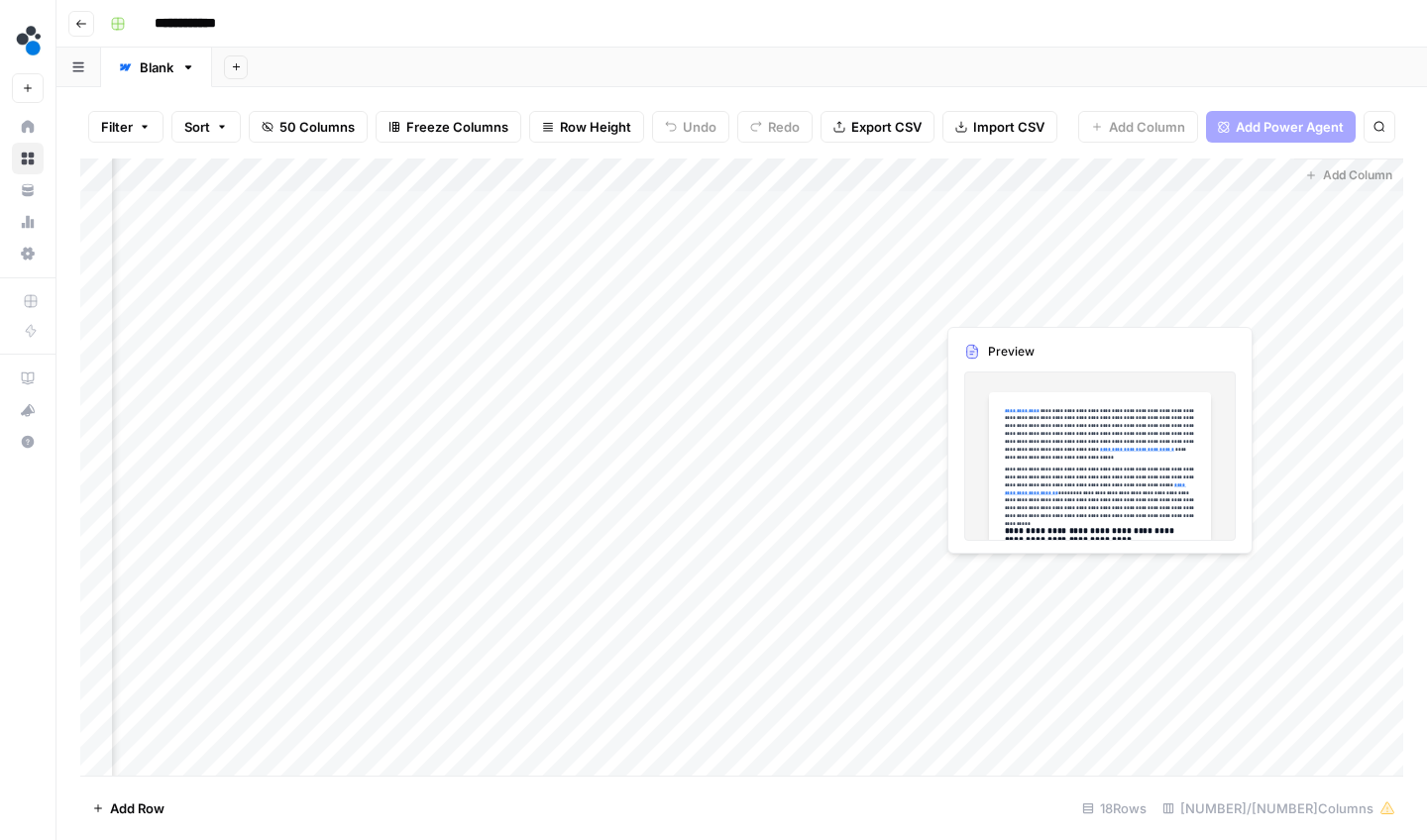 click on "Add Column" at bounding box center (741, 470) 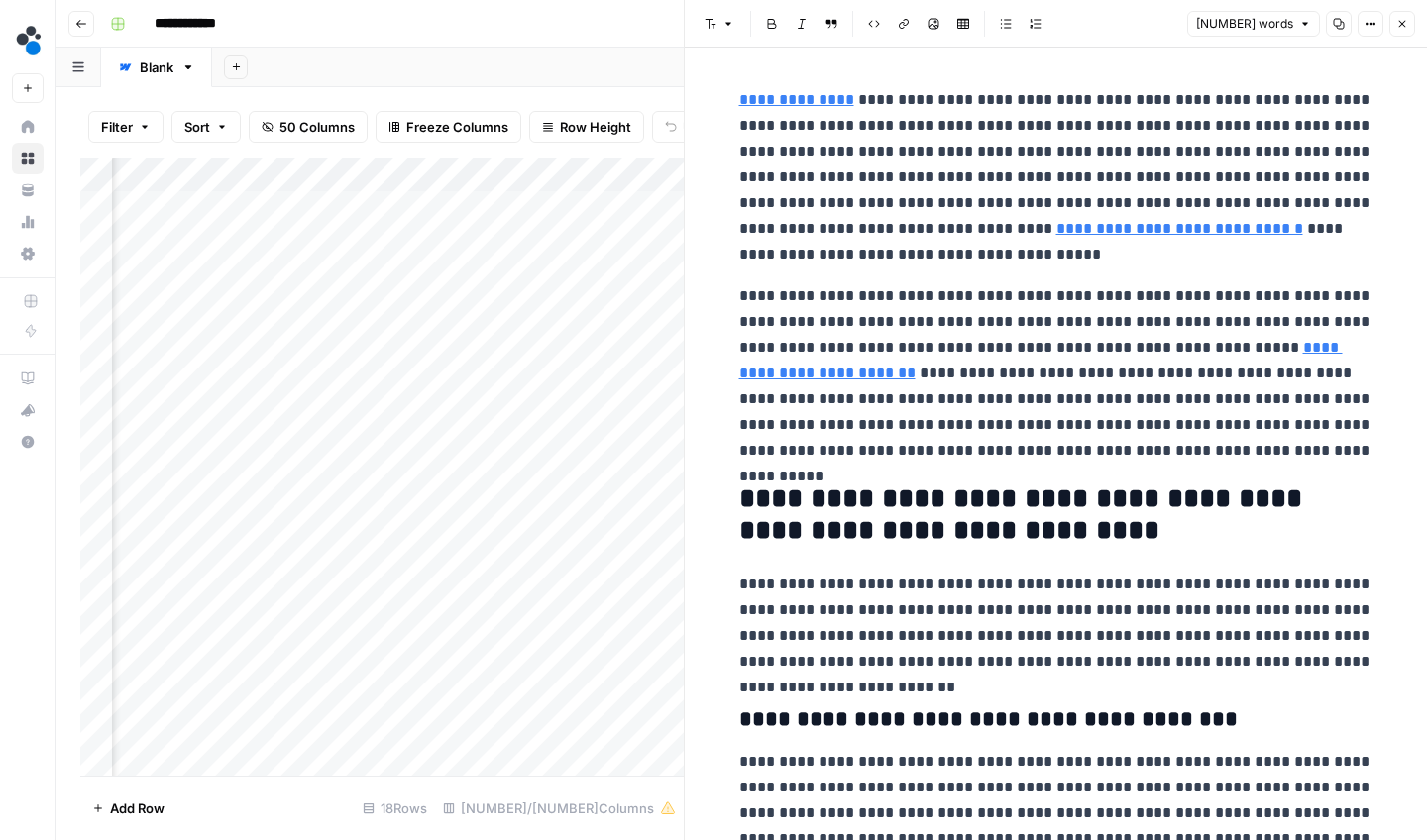 click 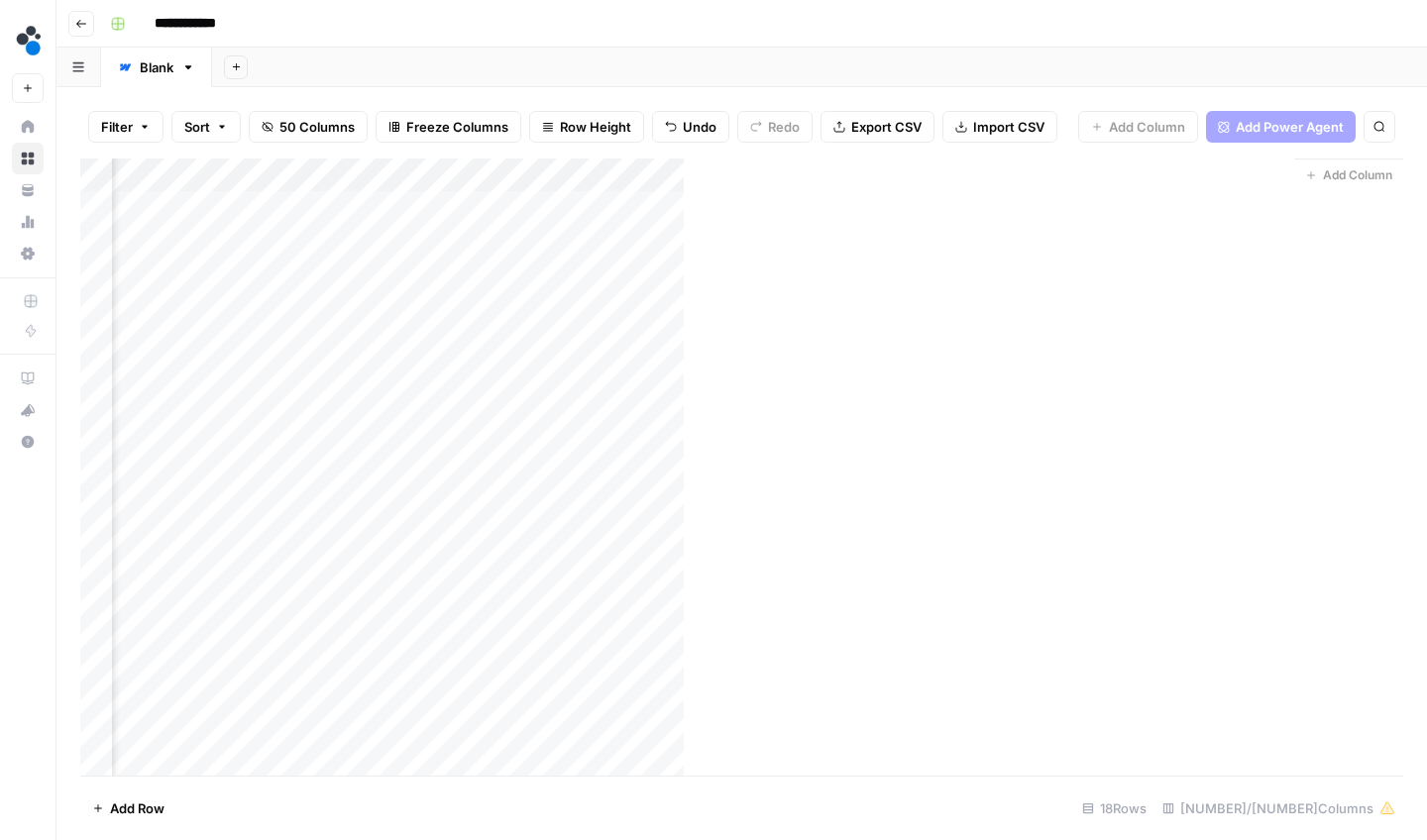 scroll, scrollTop: 0, scrollLeft: 5405, axis: horizontal 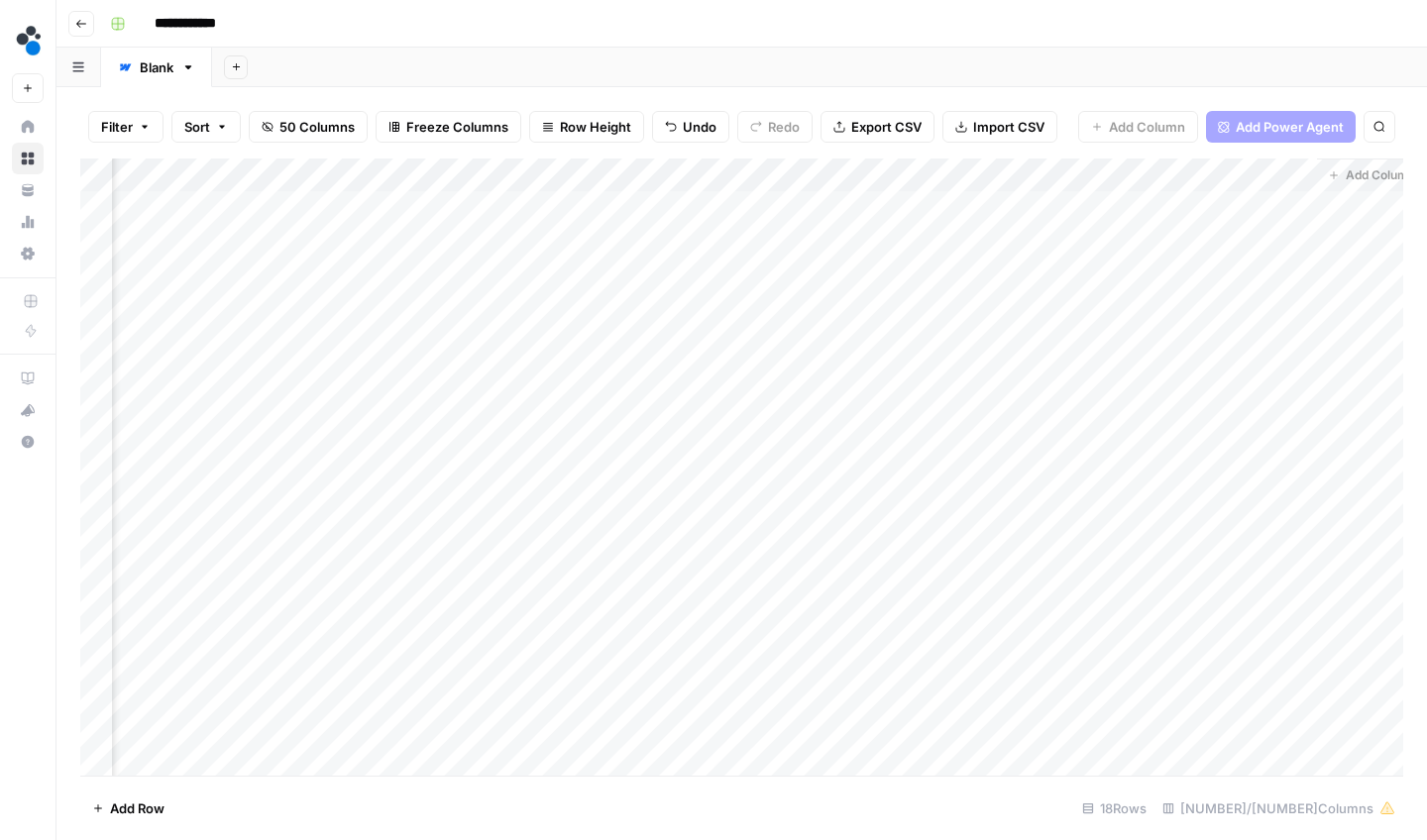 click on "Add Column" at bounding box center [741, 470] 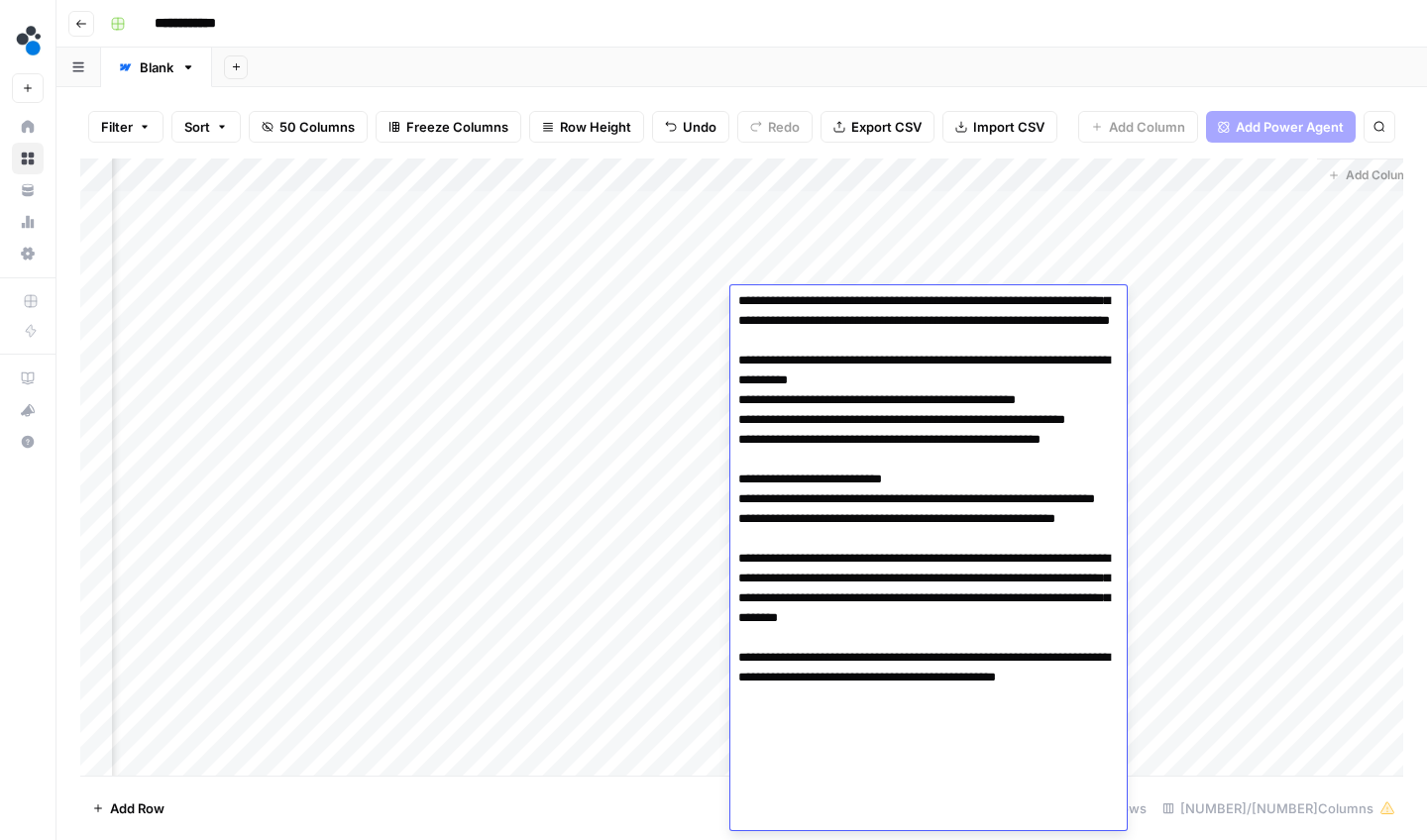 scroll, scrollTop: 24, scrollLeft: 0, axis: vertical 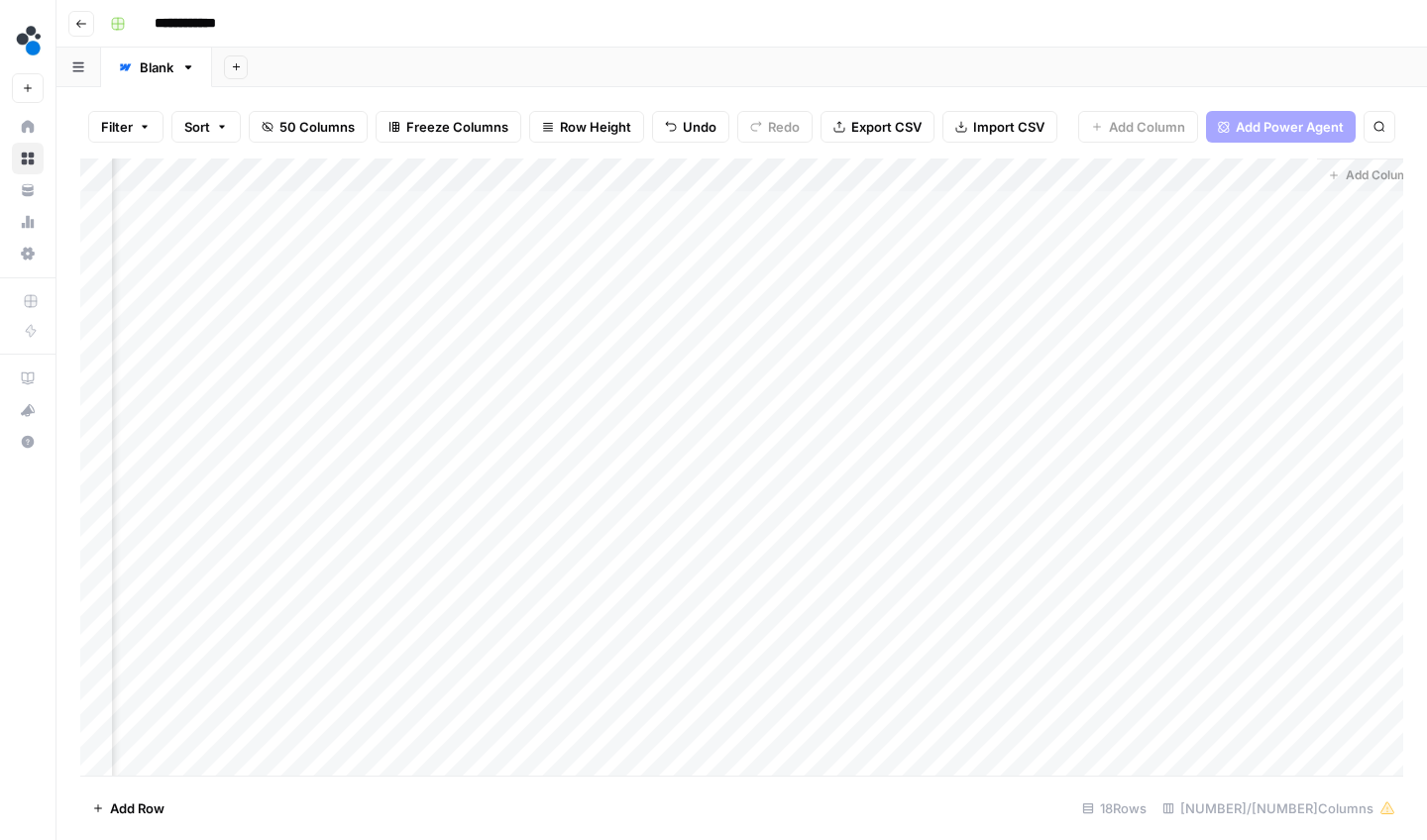 click on "Add Column" at bounding box center (741, 470) 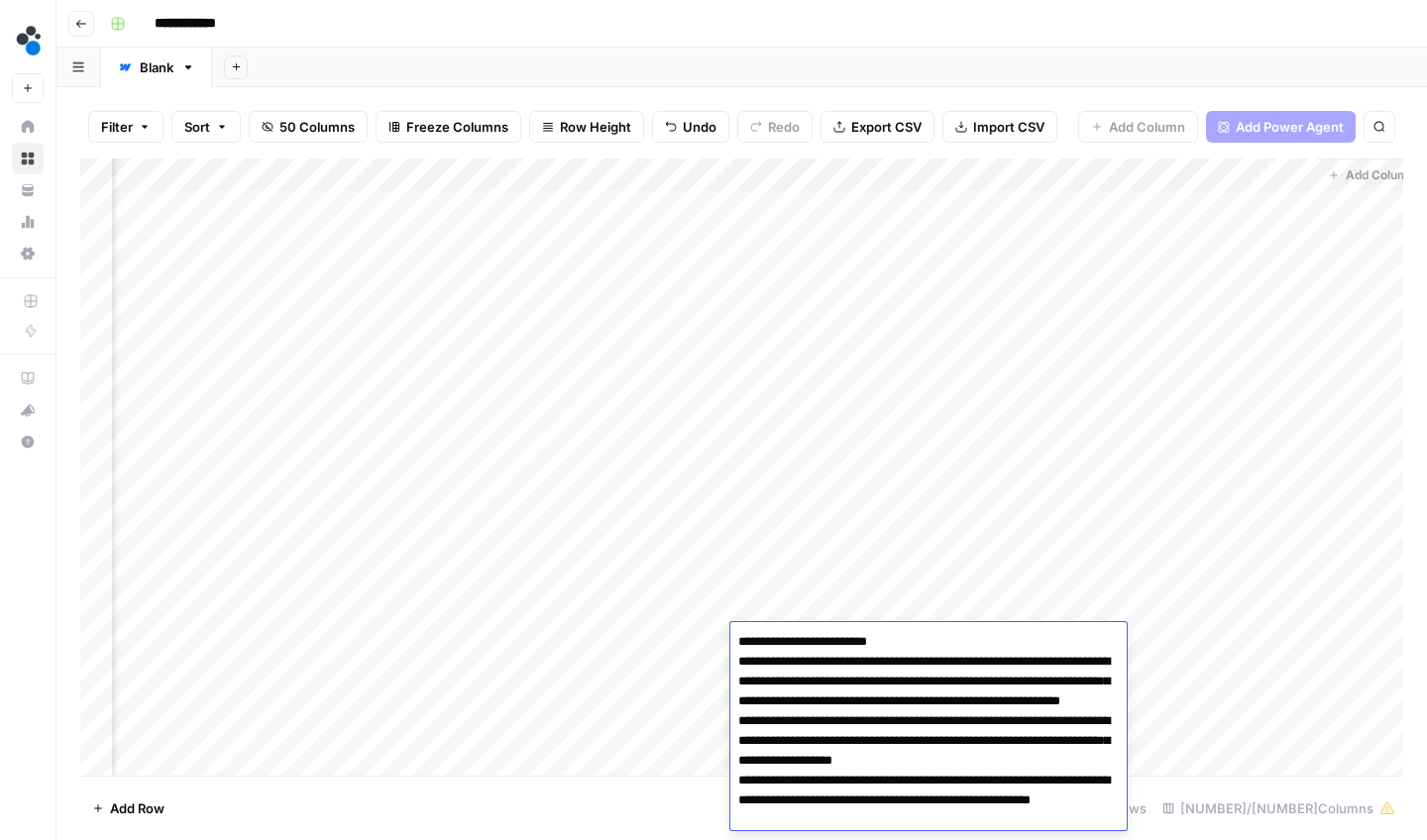 scroll, scrollTop: 0, scrollLeft: 0, axis: both 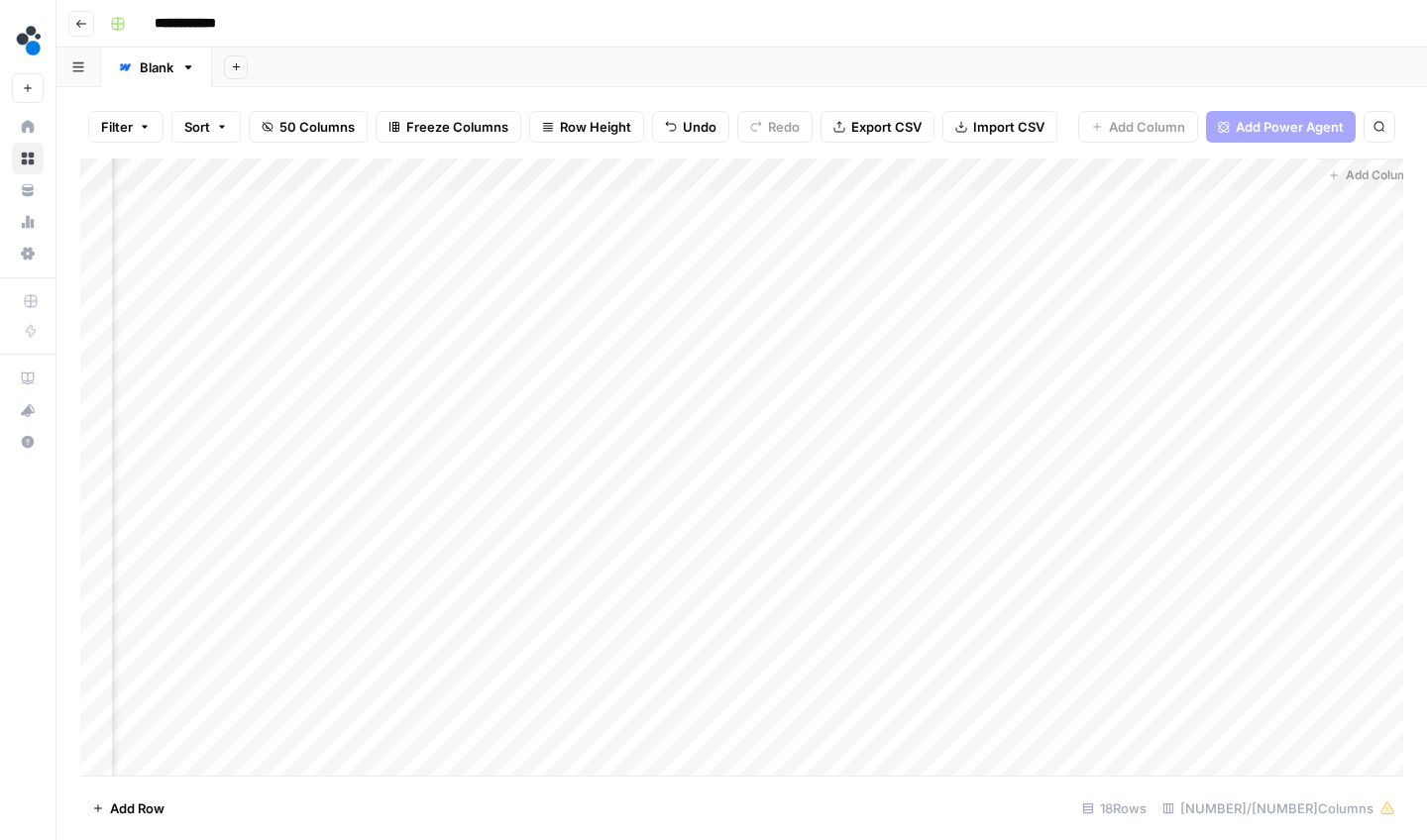 click on "Add Column" at bounding box center [741, 470] 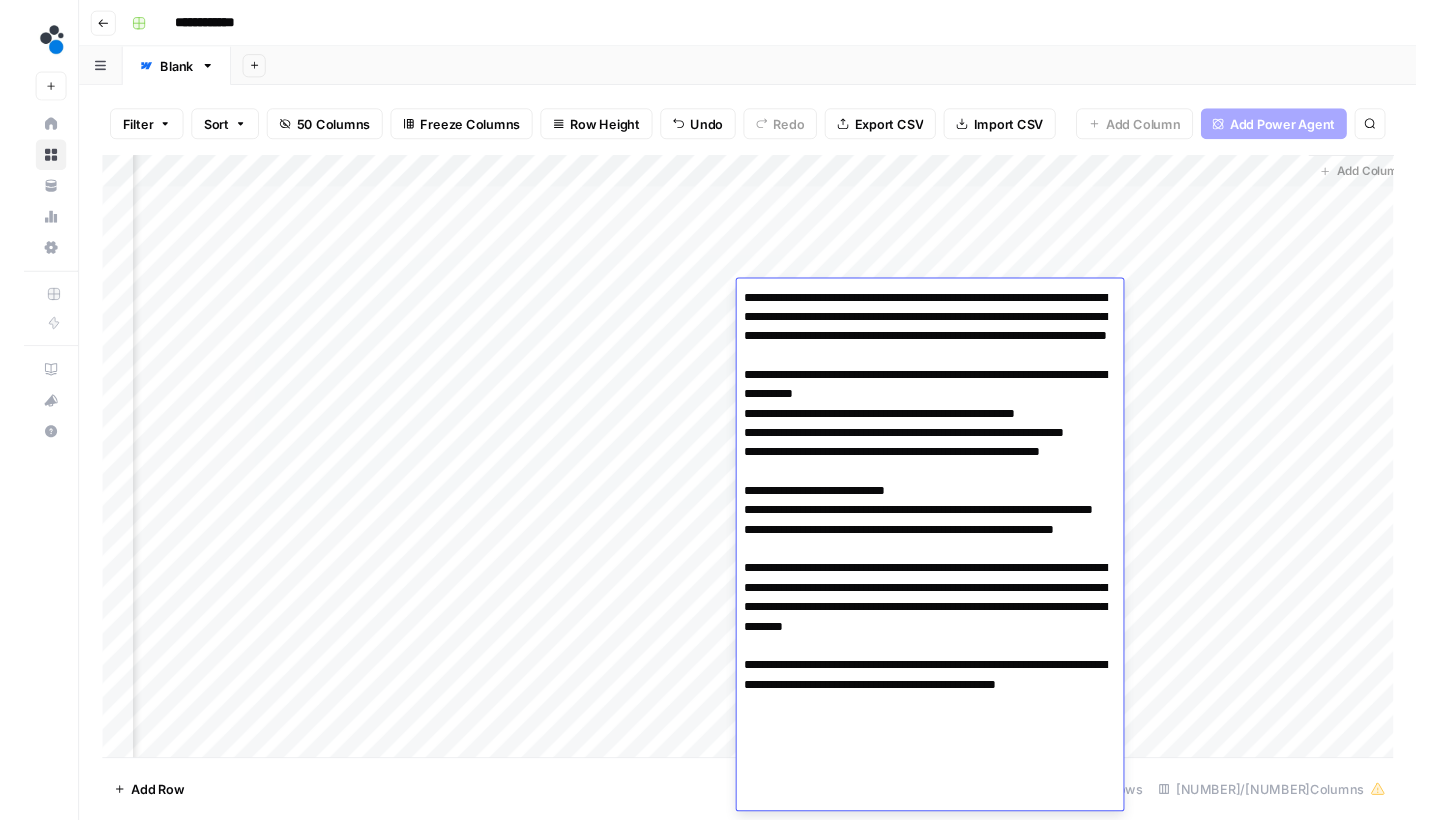 scroll, scrollTop: 0, scrollLeft: 0, axis: both 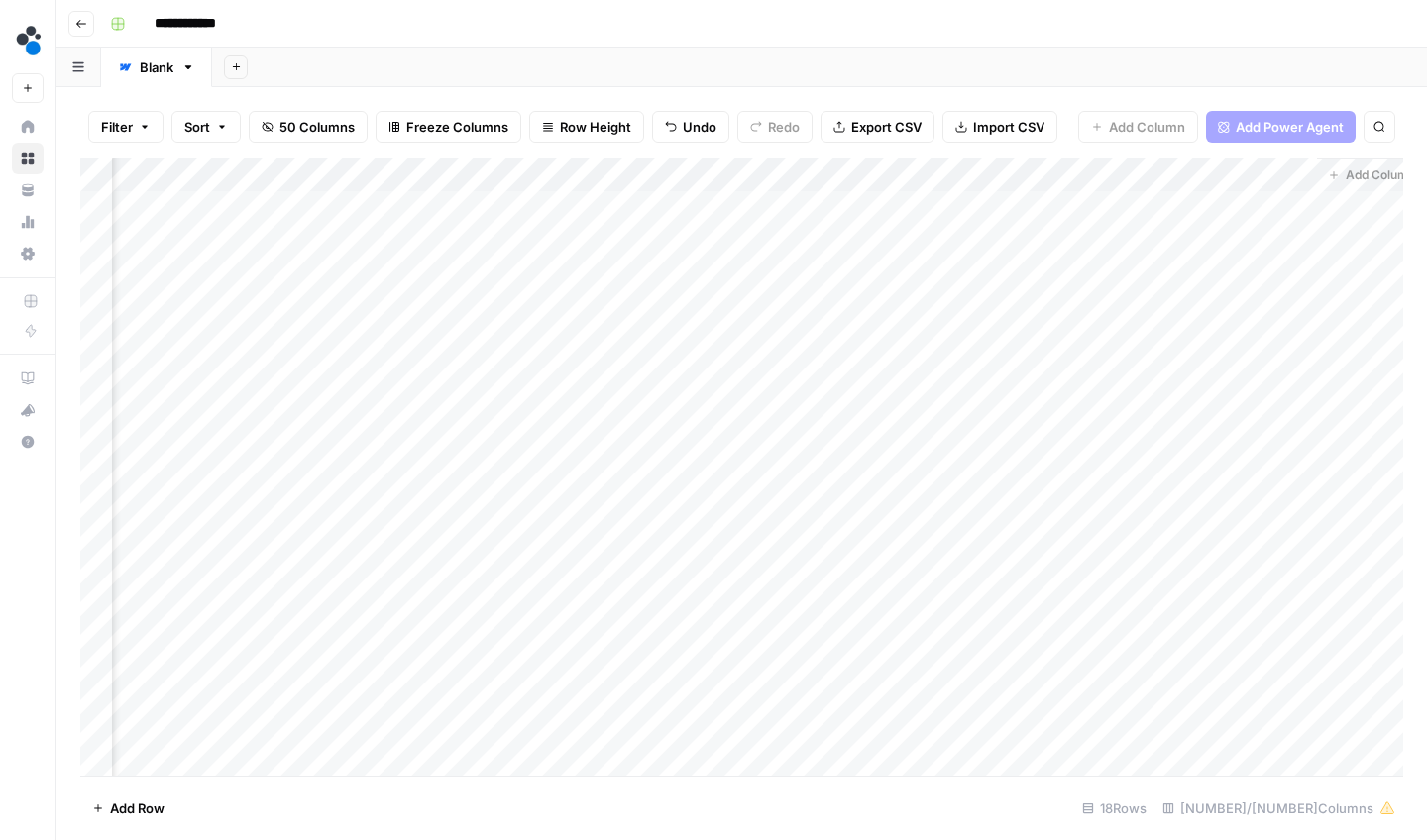 click on "Add Column" at bounding box center (741, 470) 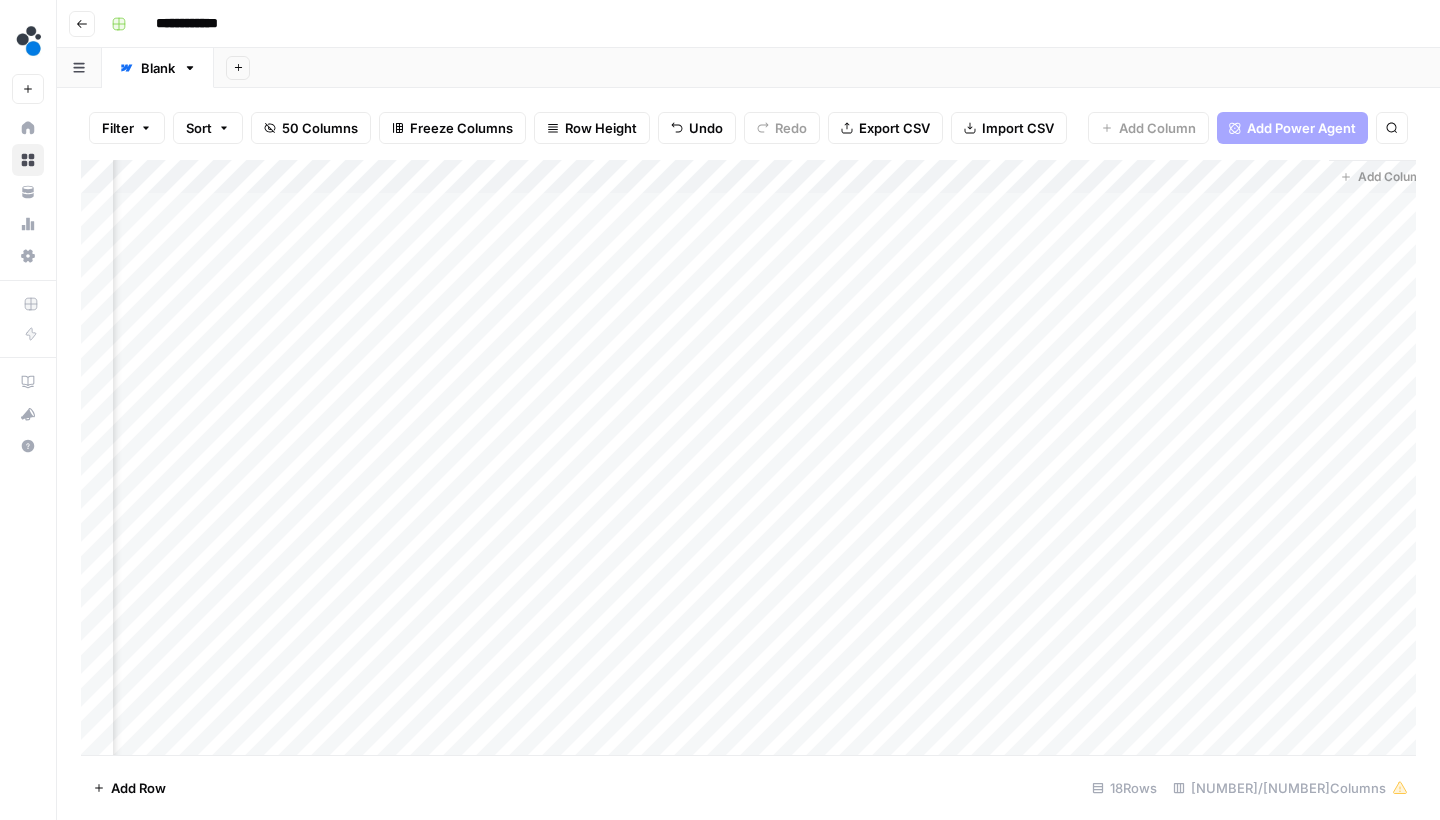 click on "Add Column" at bounding box center [748, 460] 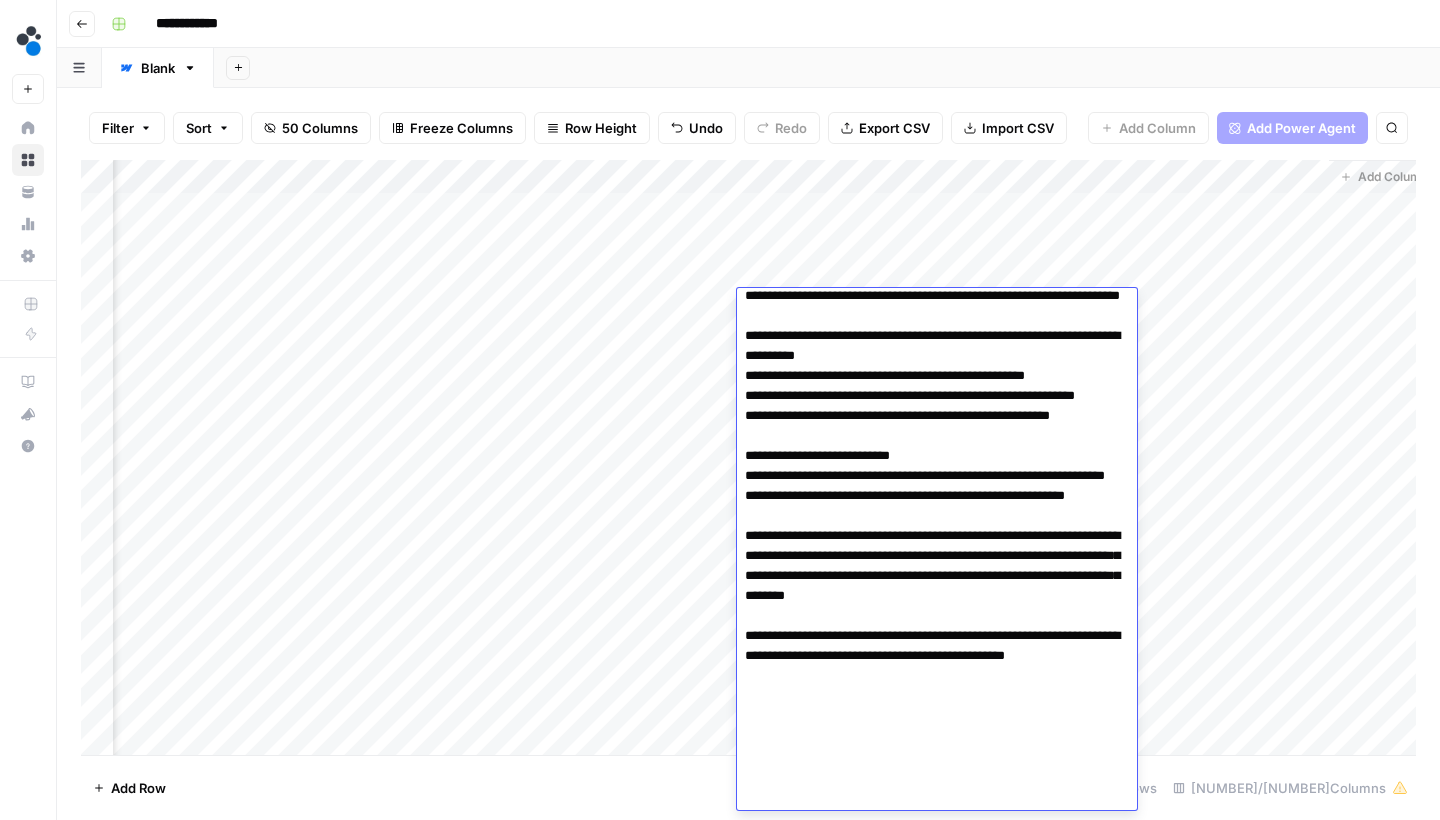scroll, scrollTop: 52, scrollLeft: 0, axis: vertical 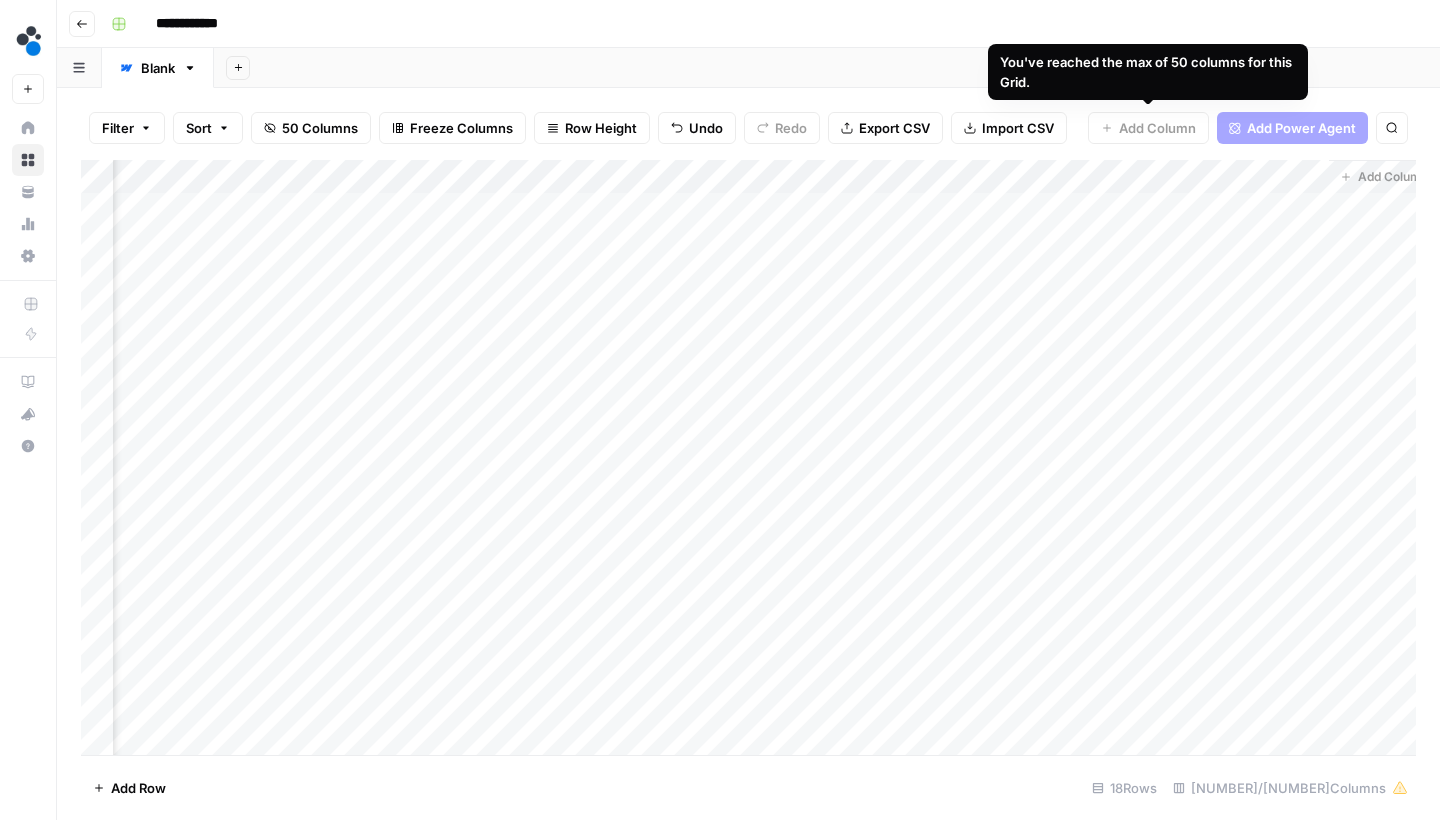 click on "You've reached the max of 50 columns for this Grid." at bounding box center (1148, 72) 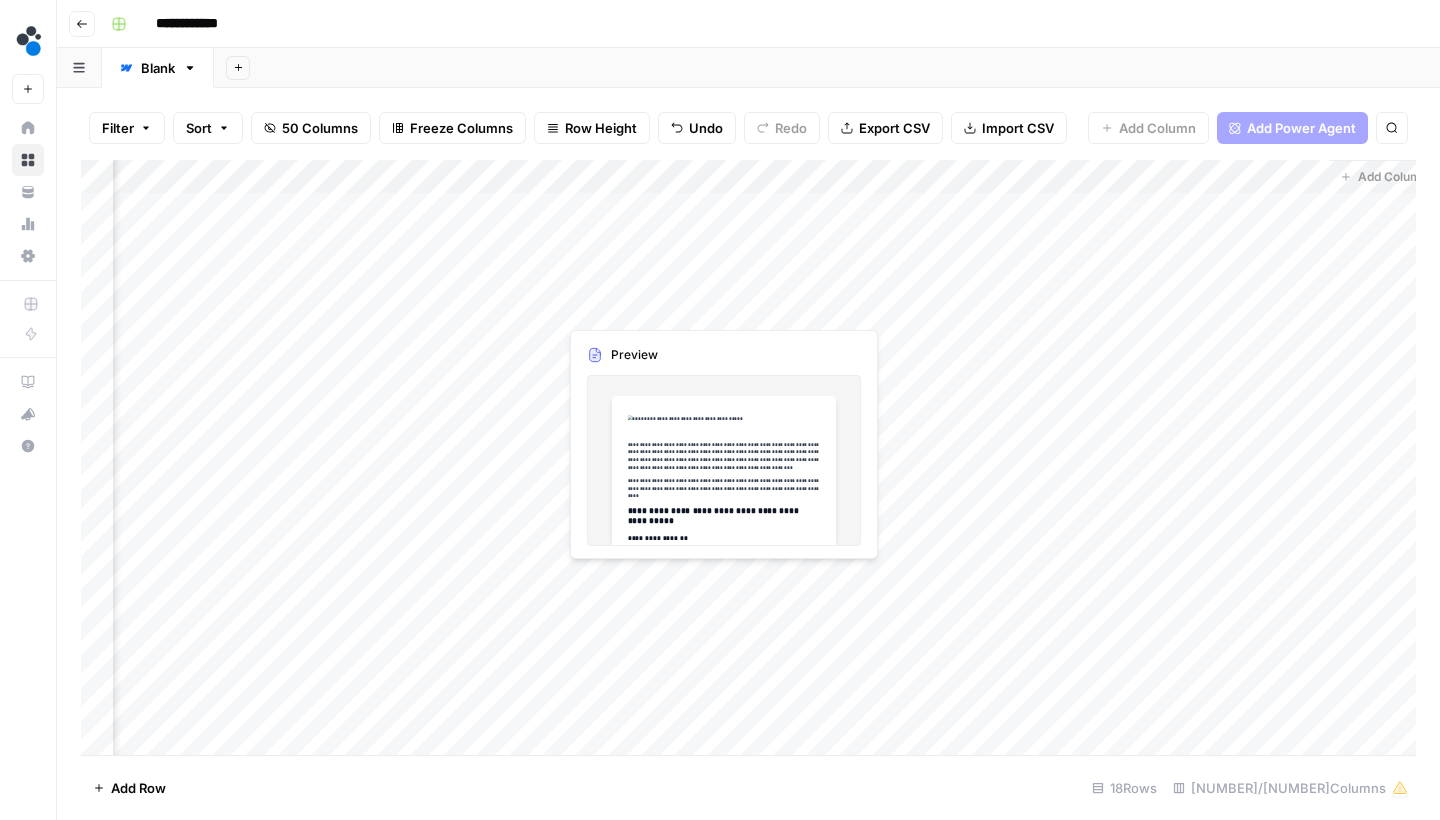 click on "Add Column" at bounding box center (748, 460) 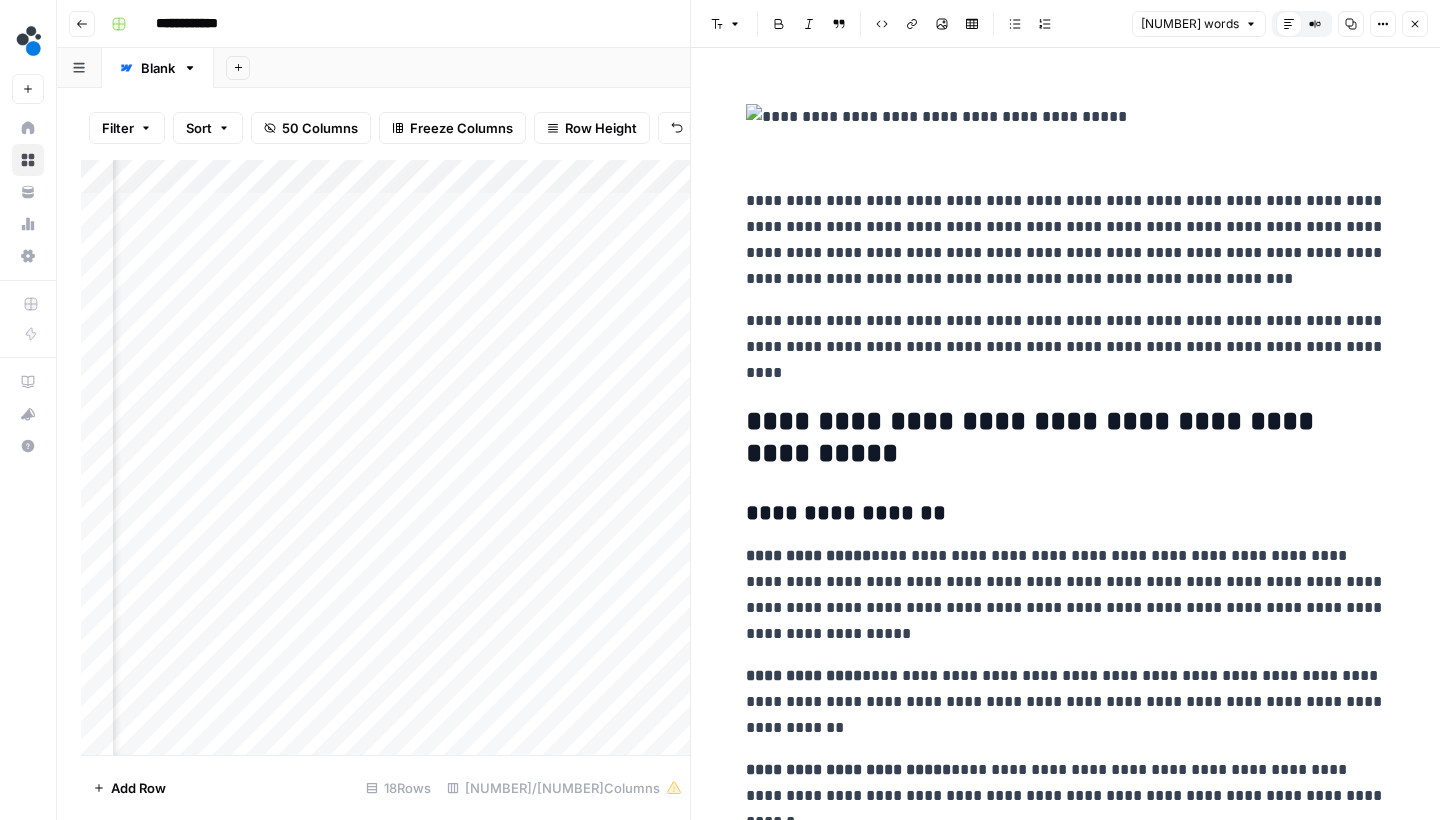 scroll, scrollTop: 0, scrollLeft: 0, axis: both 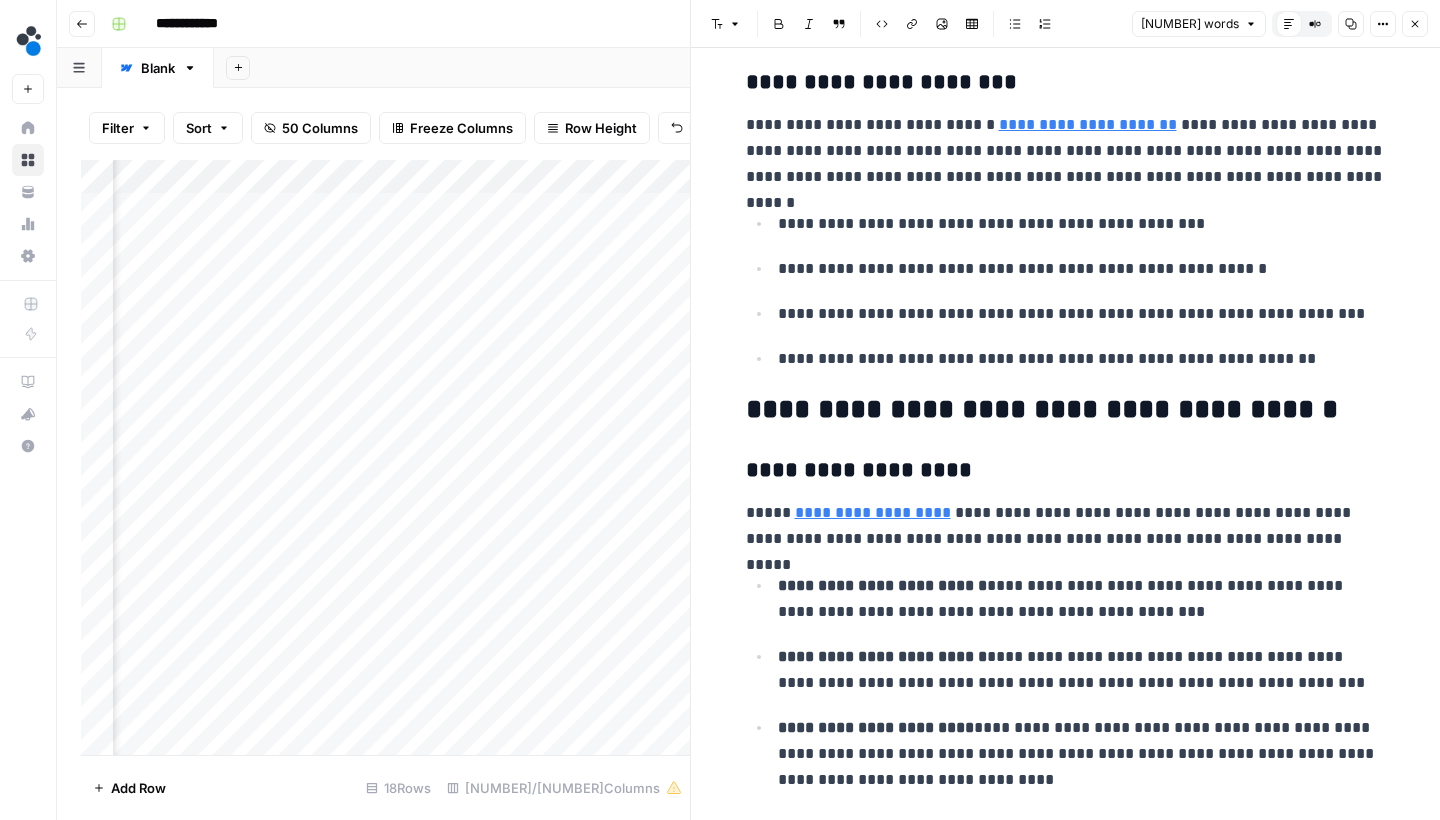 click on "Close" at bounding box center [1415, 24] 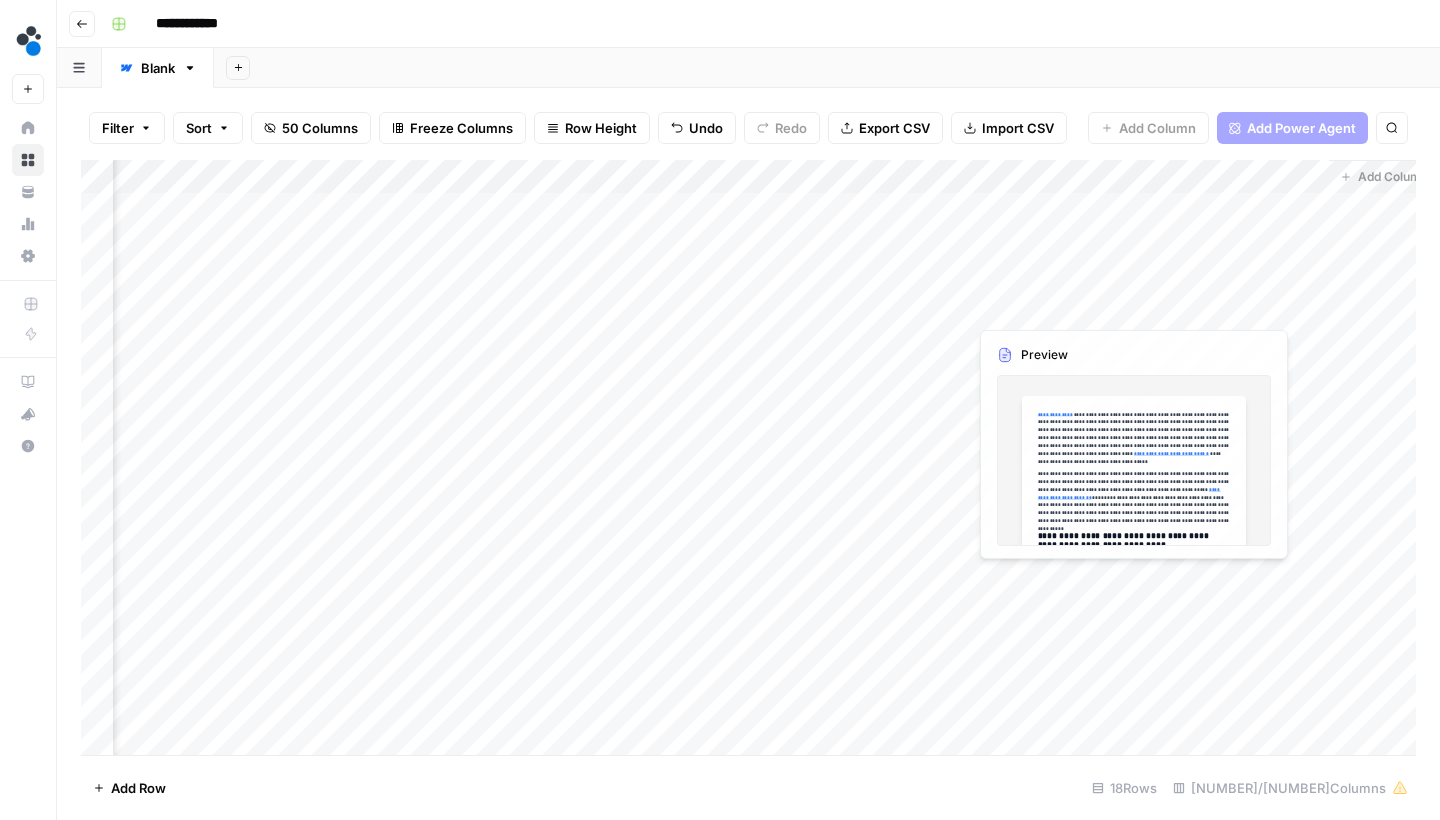 click on "Add Column" at bounding box center (748, 460) 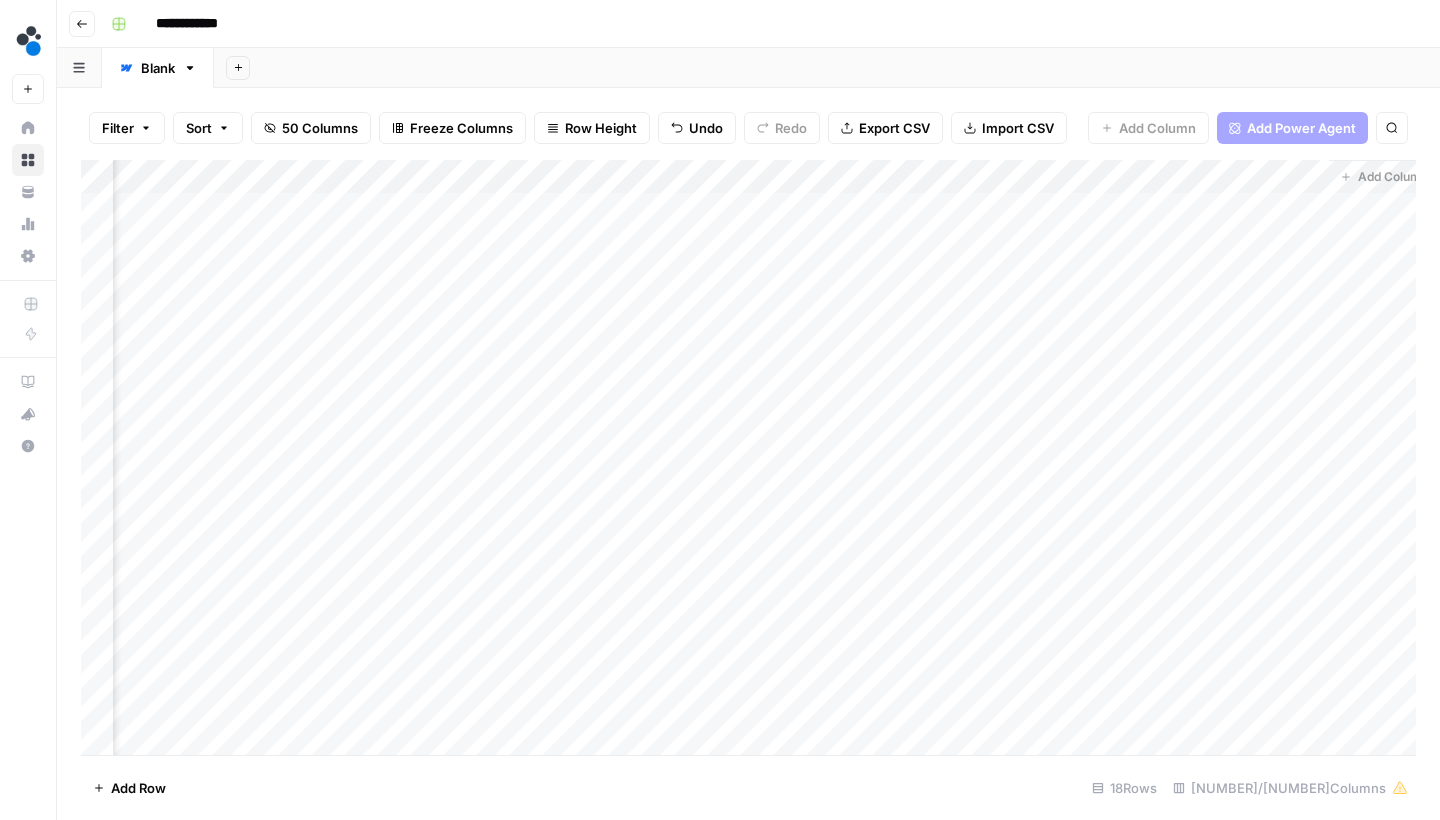 click on "Add Column" at bounding box center [748, 460] 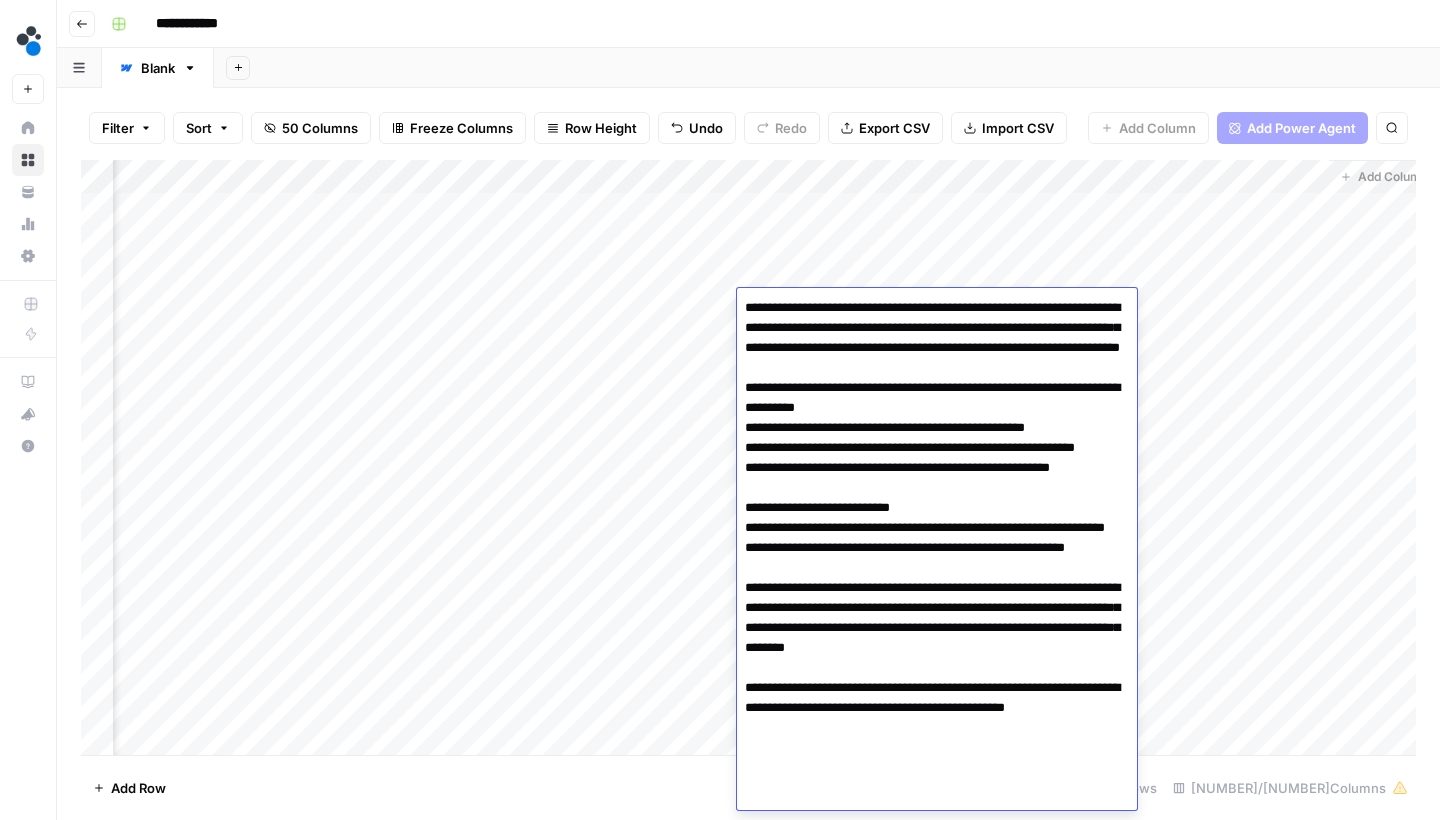 scroll, scrollTop: 0, scrollLeft: 0, axis: both 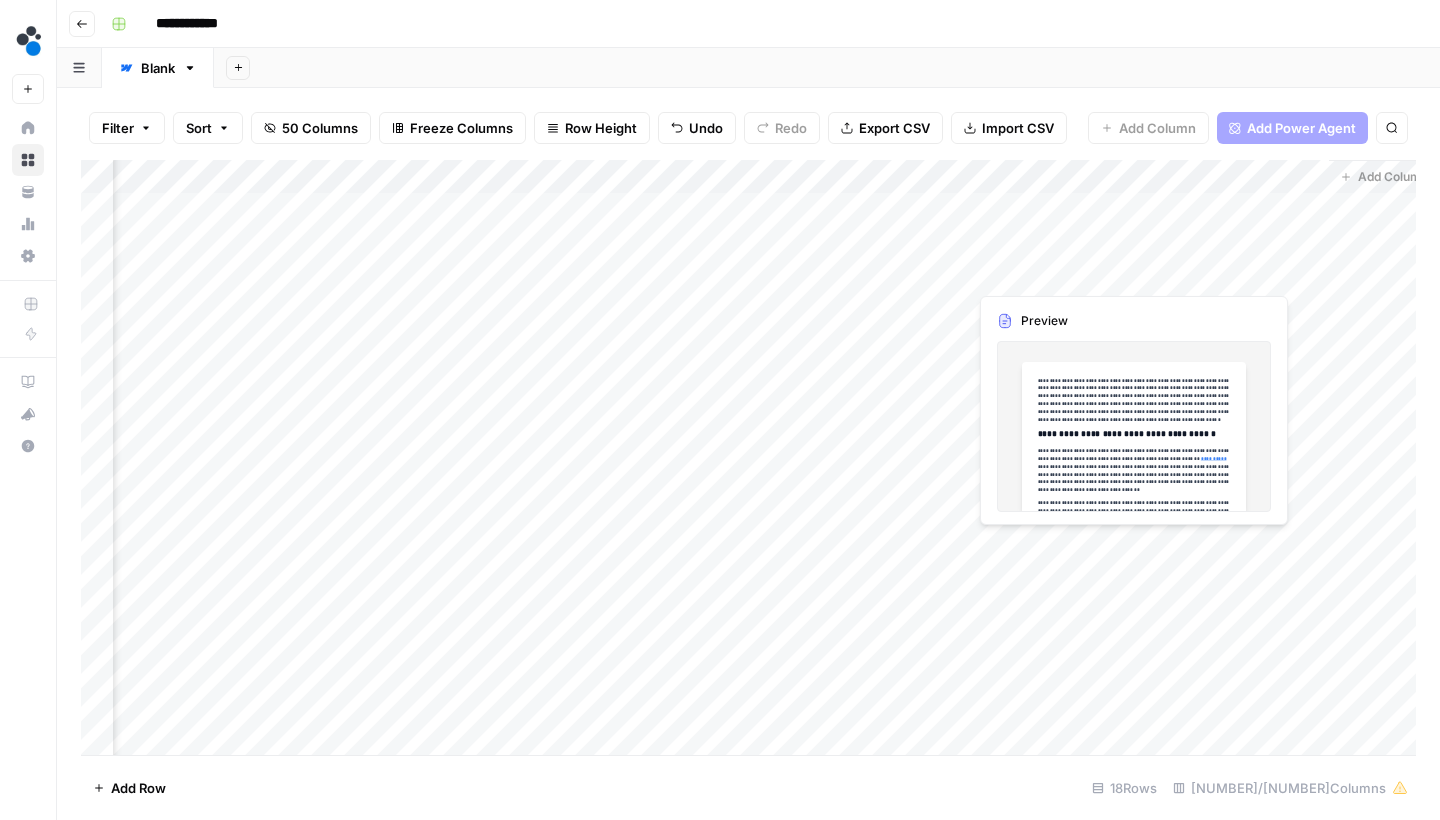 click on "Add Column" at bounding box center [748, 460] 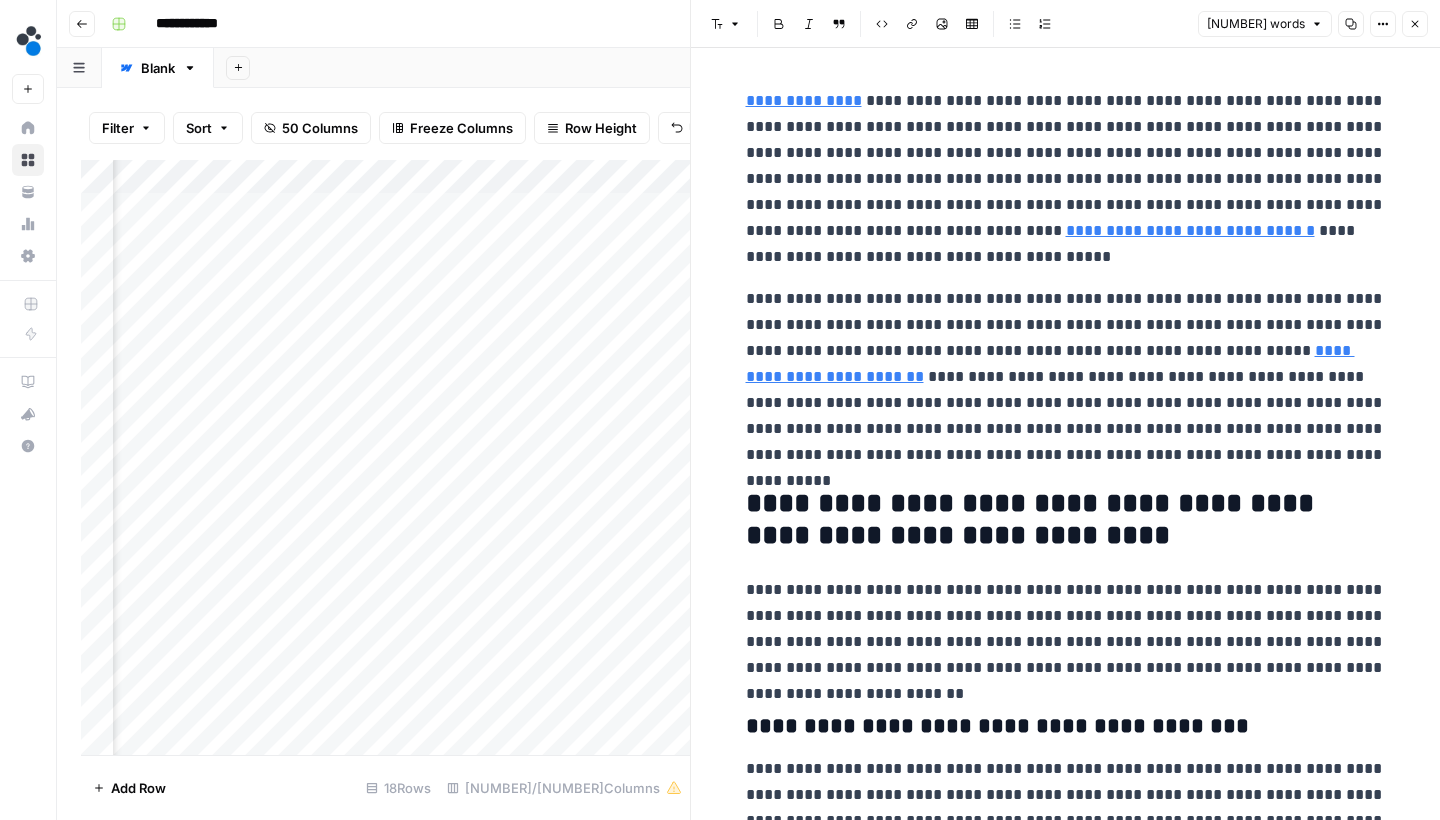 click 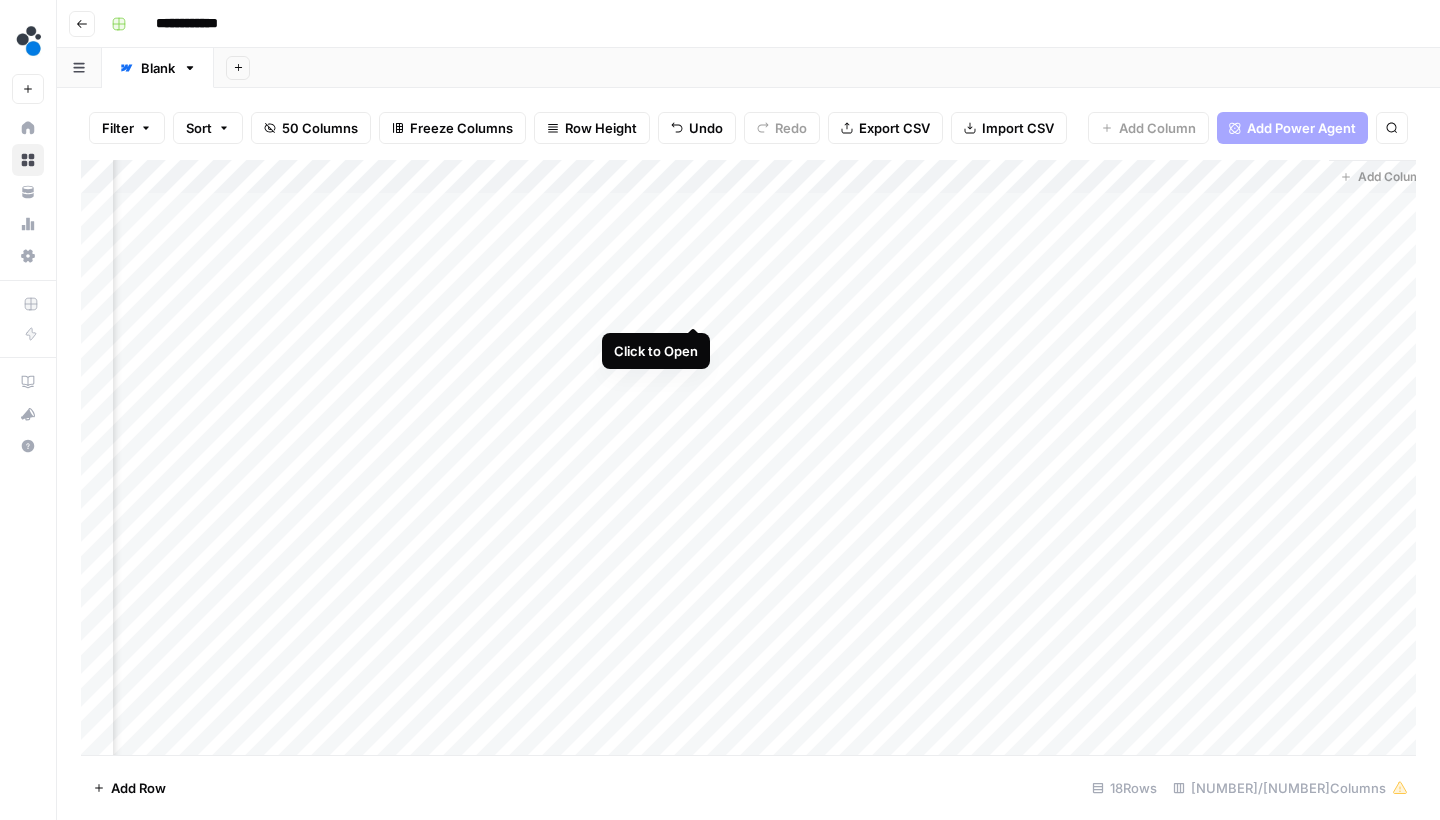 click on "Add Column" at bounding box center (748, 460) 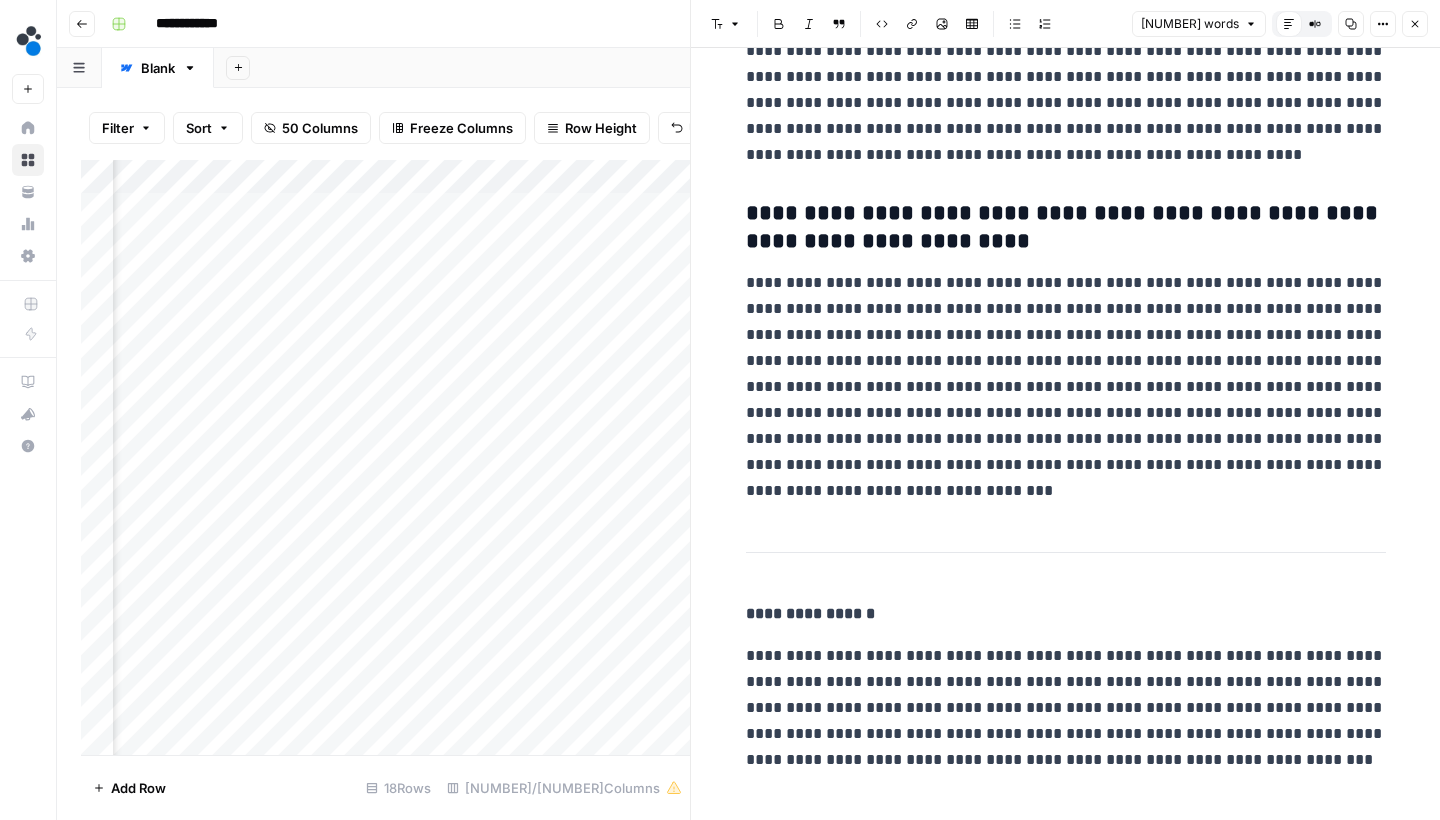 scroll, scrollTop: 7279, scrollLeft: 0, axis: vertical 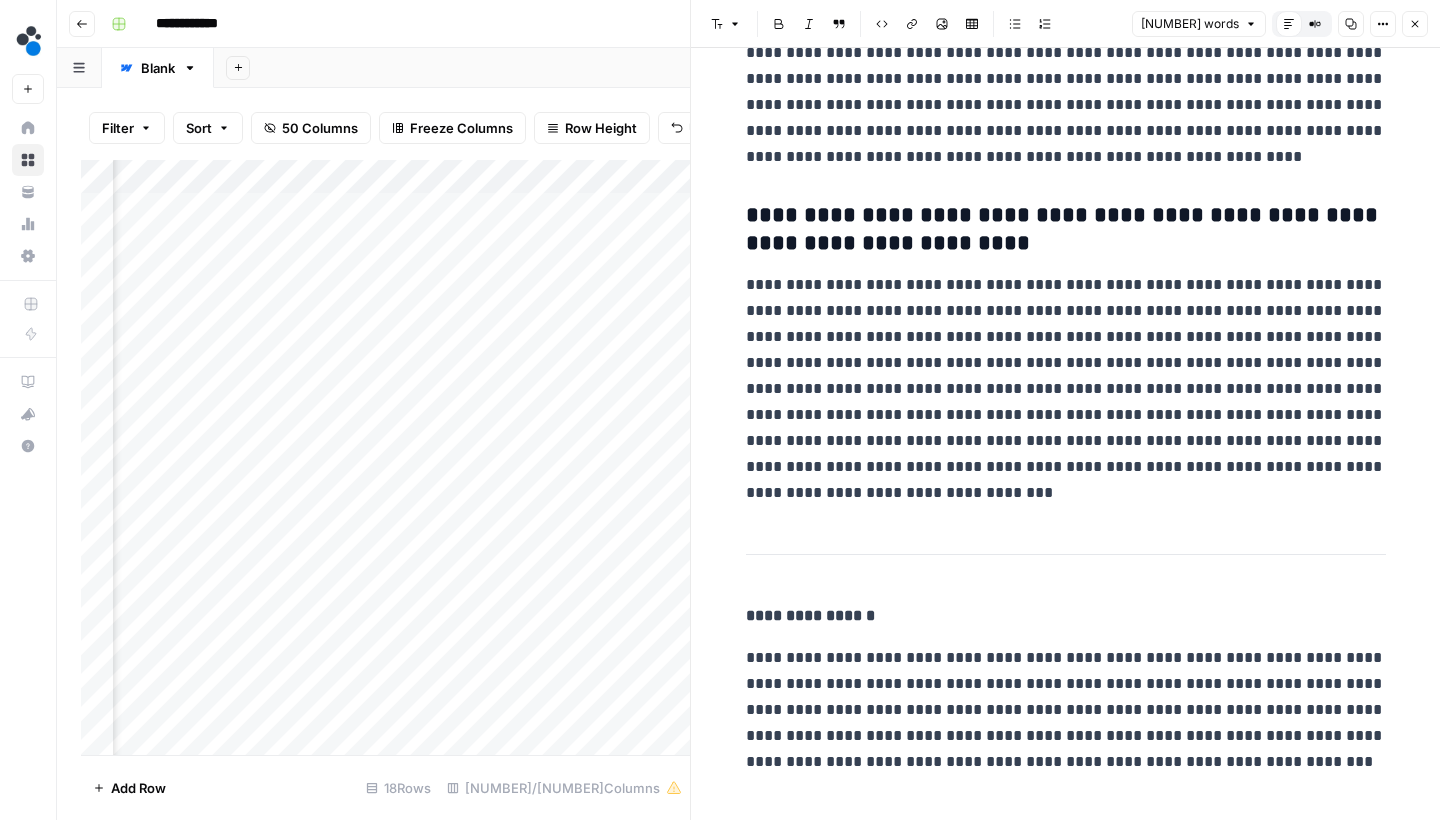 click 